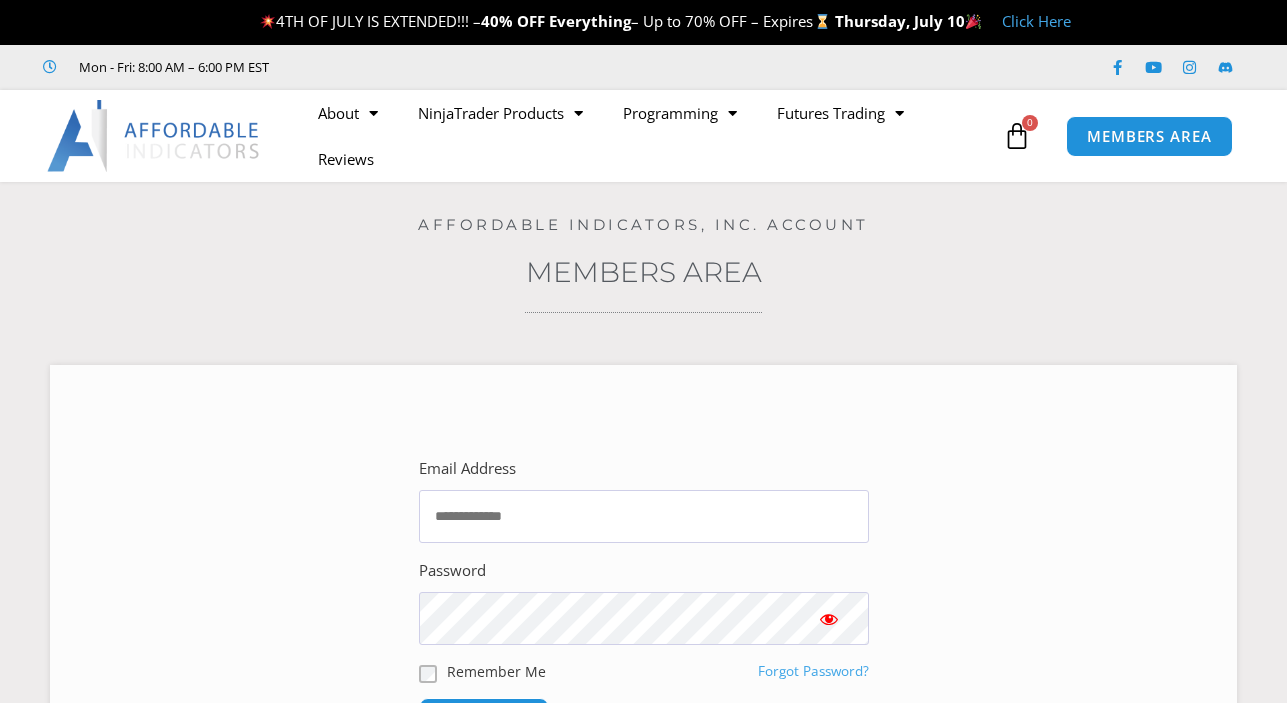 scroll, scrollTop: 0, scrollLeft: 0, axis: both 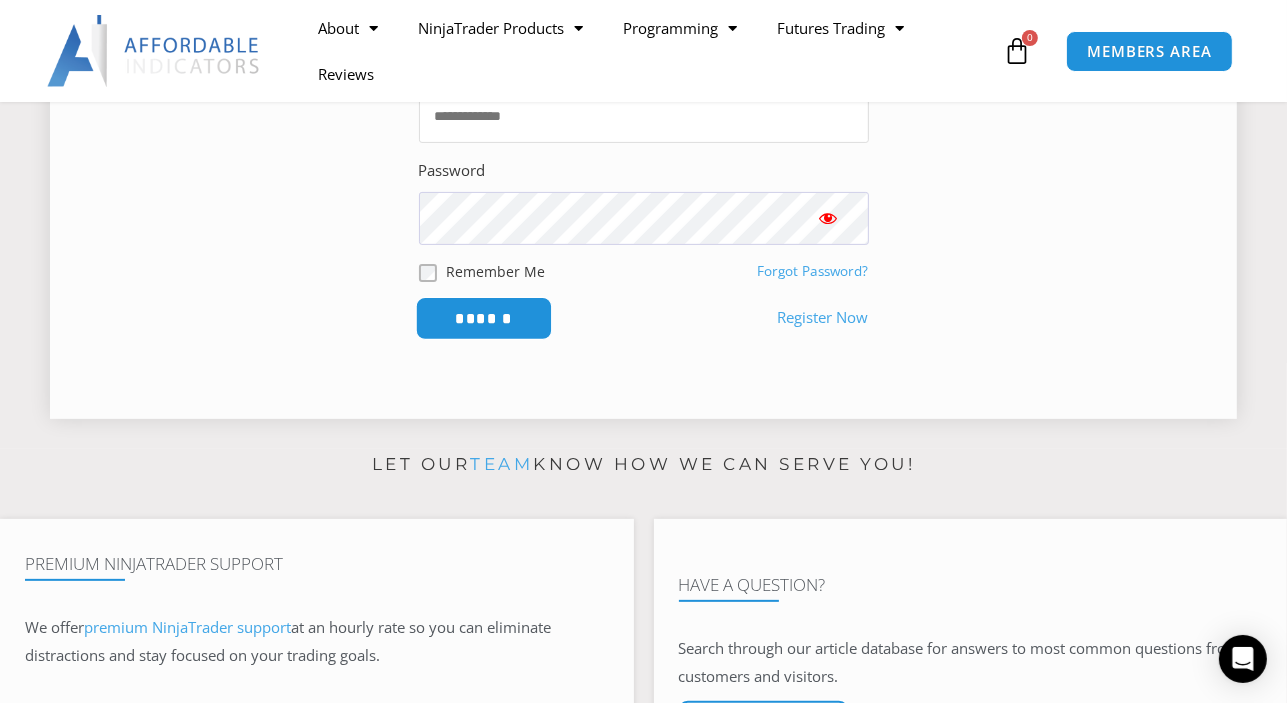 type on "**********" 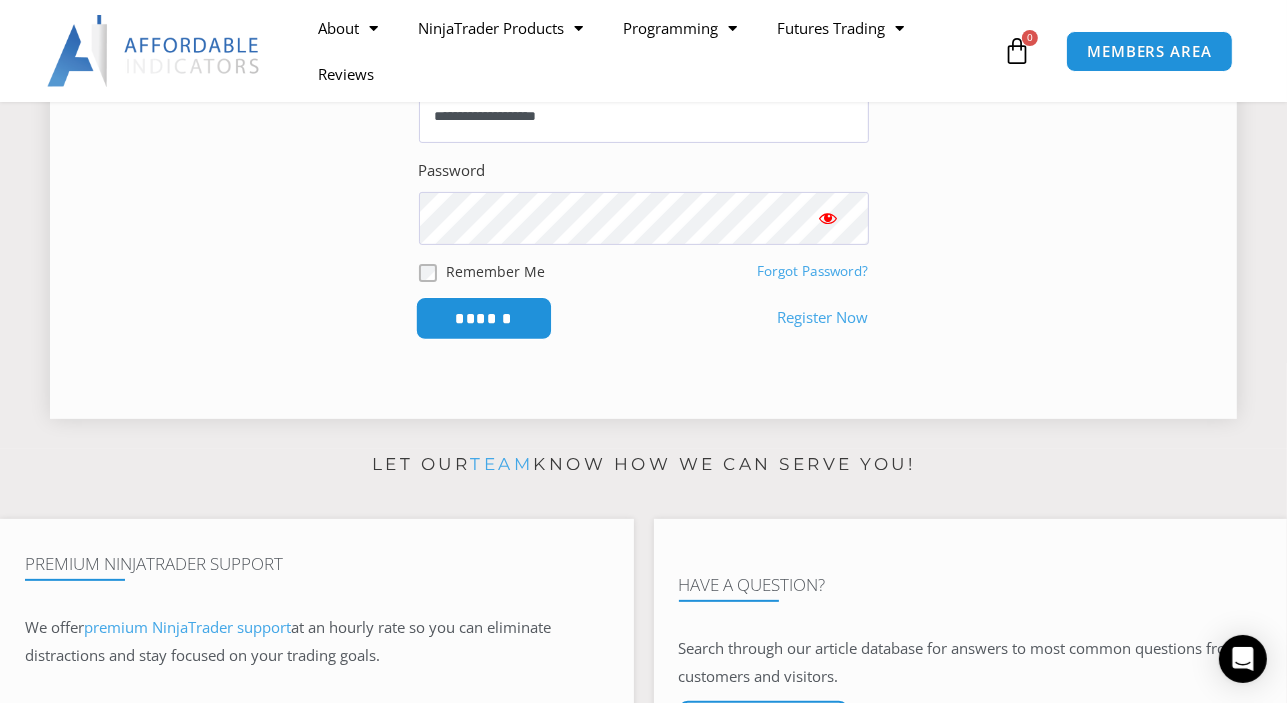 click on "******" at bounding box center [483, 318] 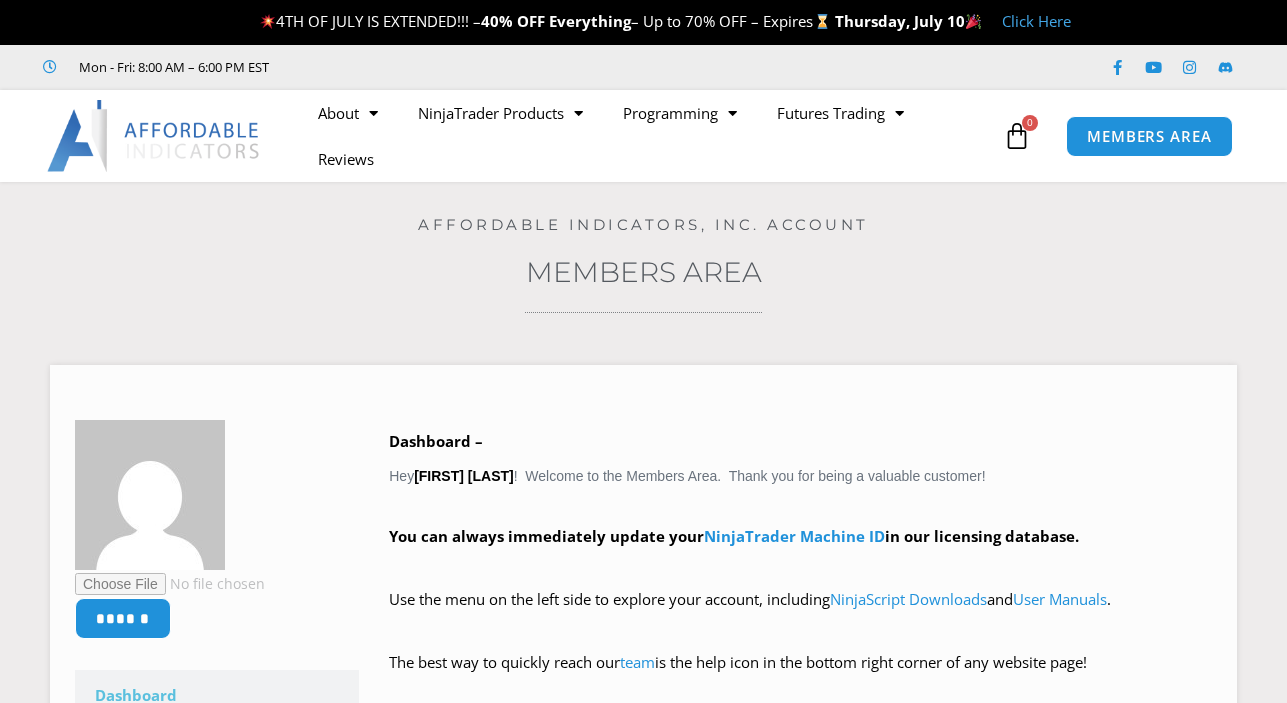 scroll, scrollTop: 0, scrollLeft: 0, axis: both 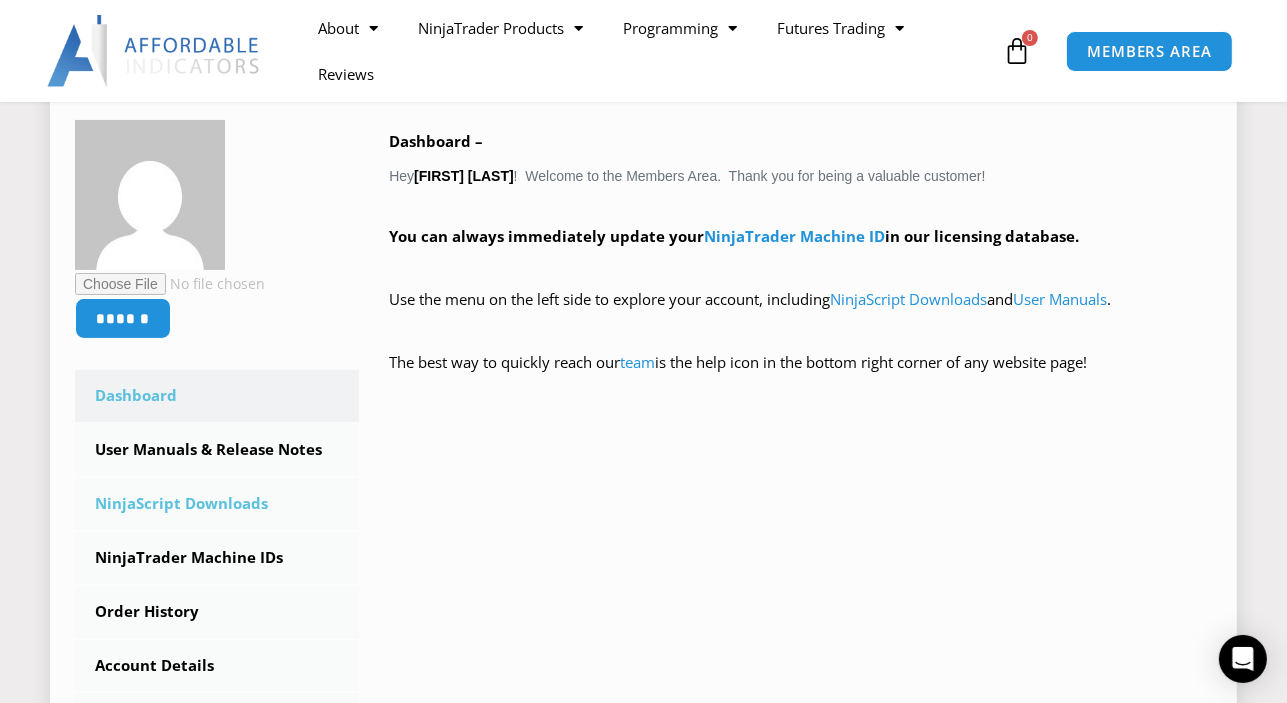 click on "NinjaScript Downloads" at bounding box center [217, 504] 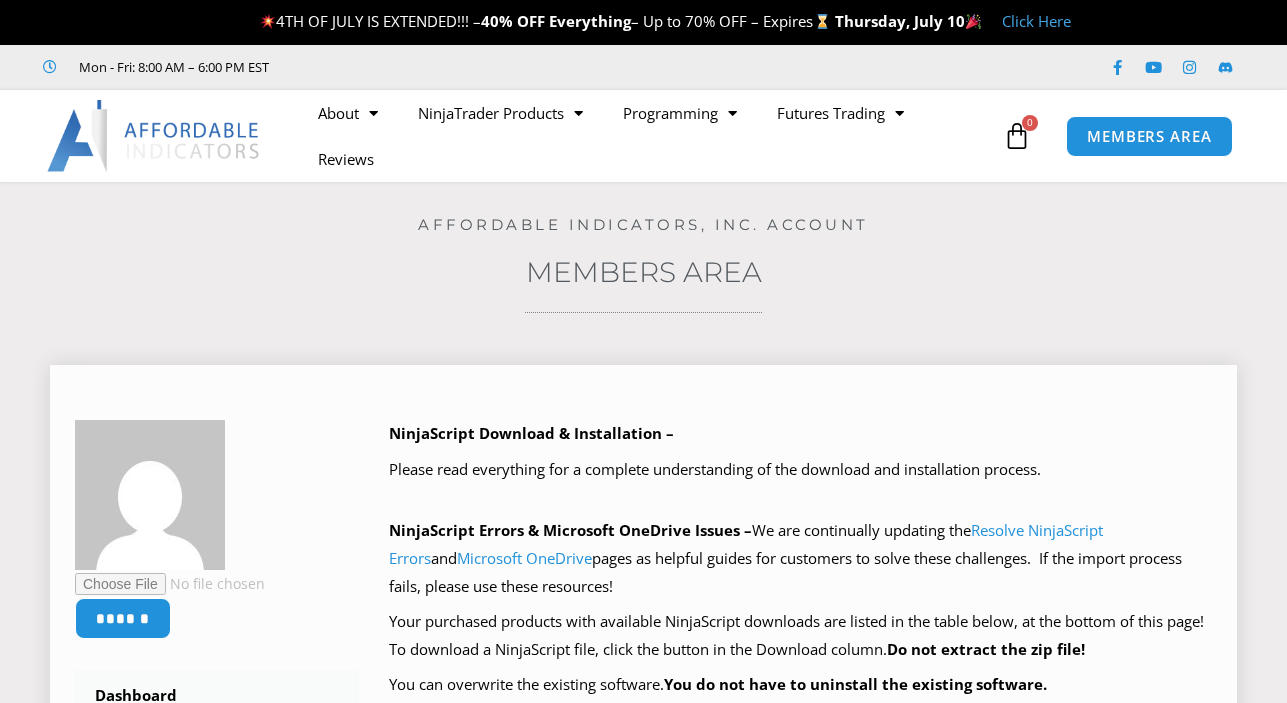 scroll, scrollTop: 0, scrollLeft: 0, axis: both 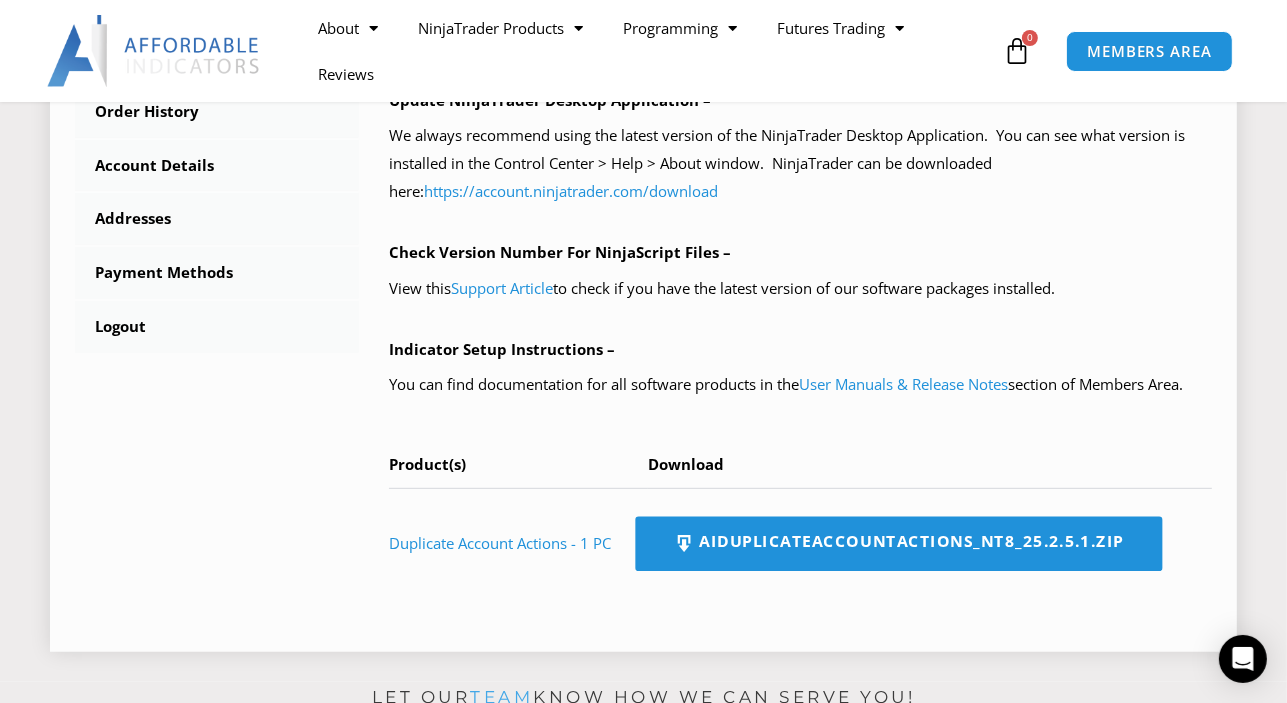 click on "AIDuplicateAccountActions_NT8_25.2.5.1.zip" at bounding box center [898, 544] 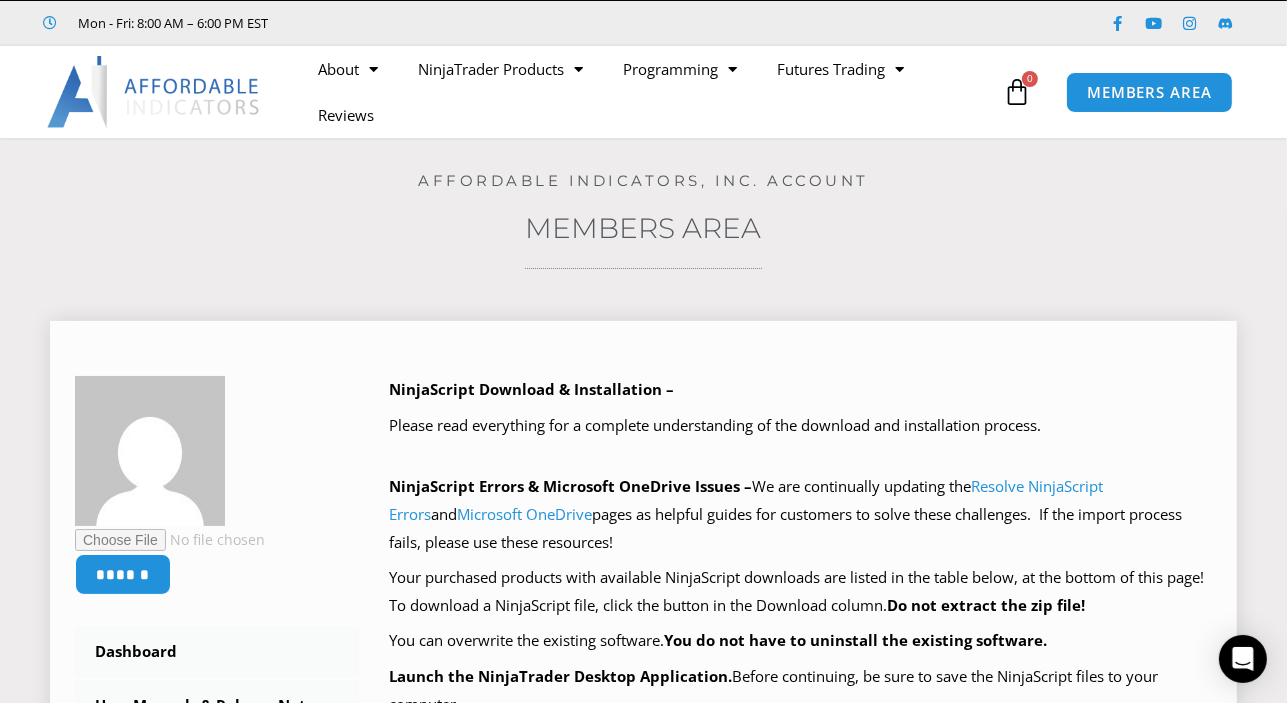 scroll, scrollTop: 0, scrollLeft: 0, axis: both 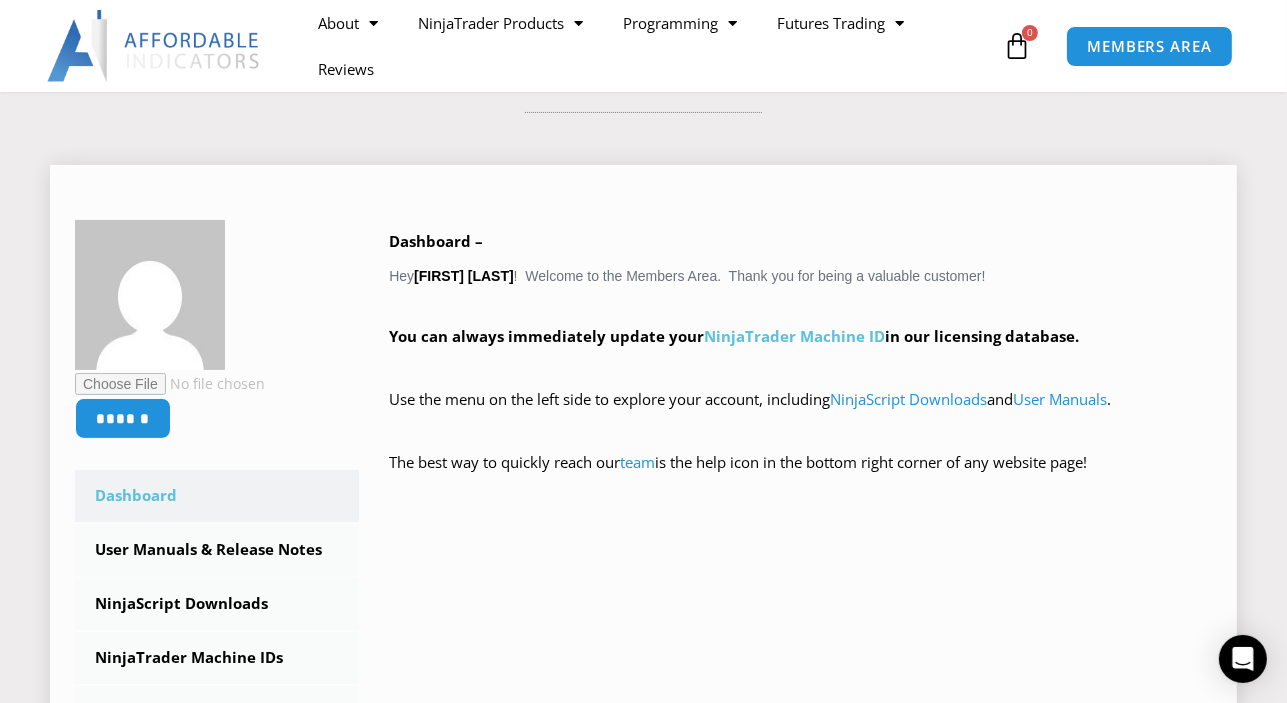 click on "NinjaTrader Machine ID" at bounding box center (794, 336) 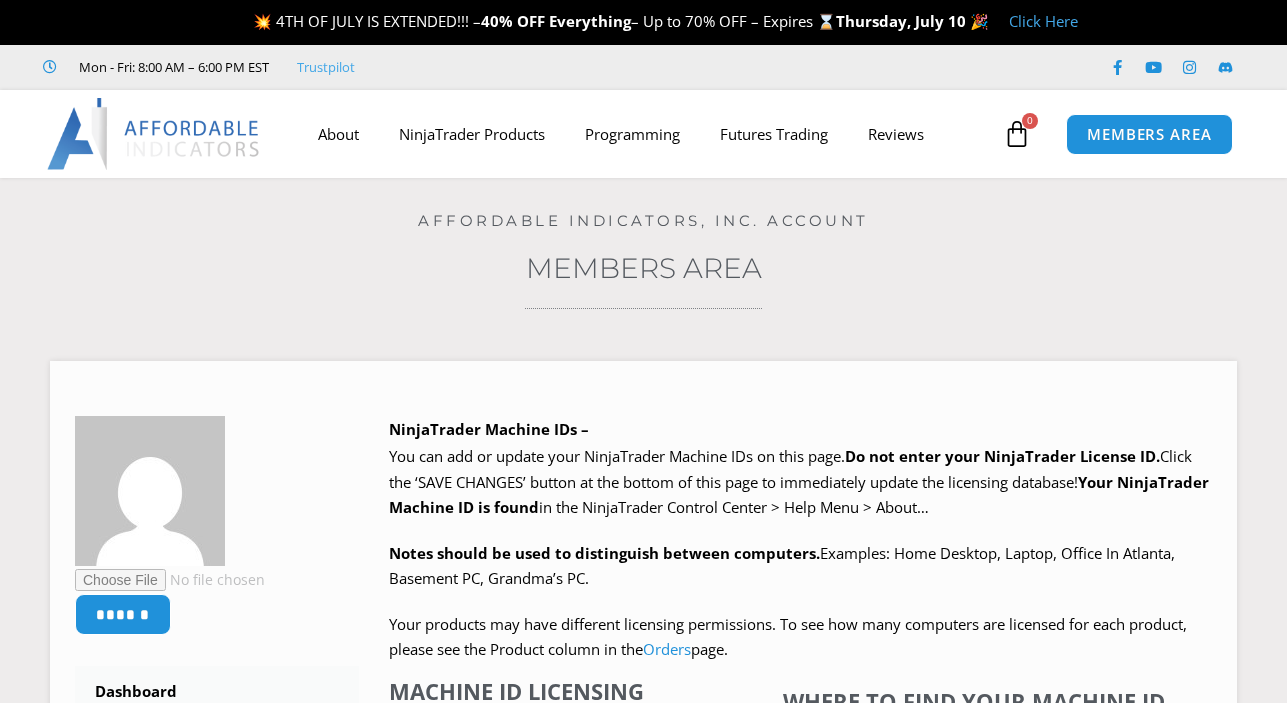 scroll, scrollTop: 0, scrollLeft: 0, axis: both 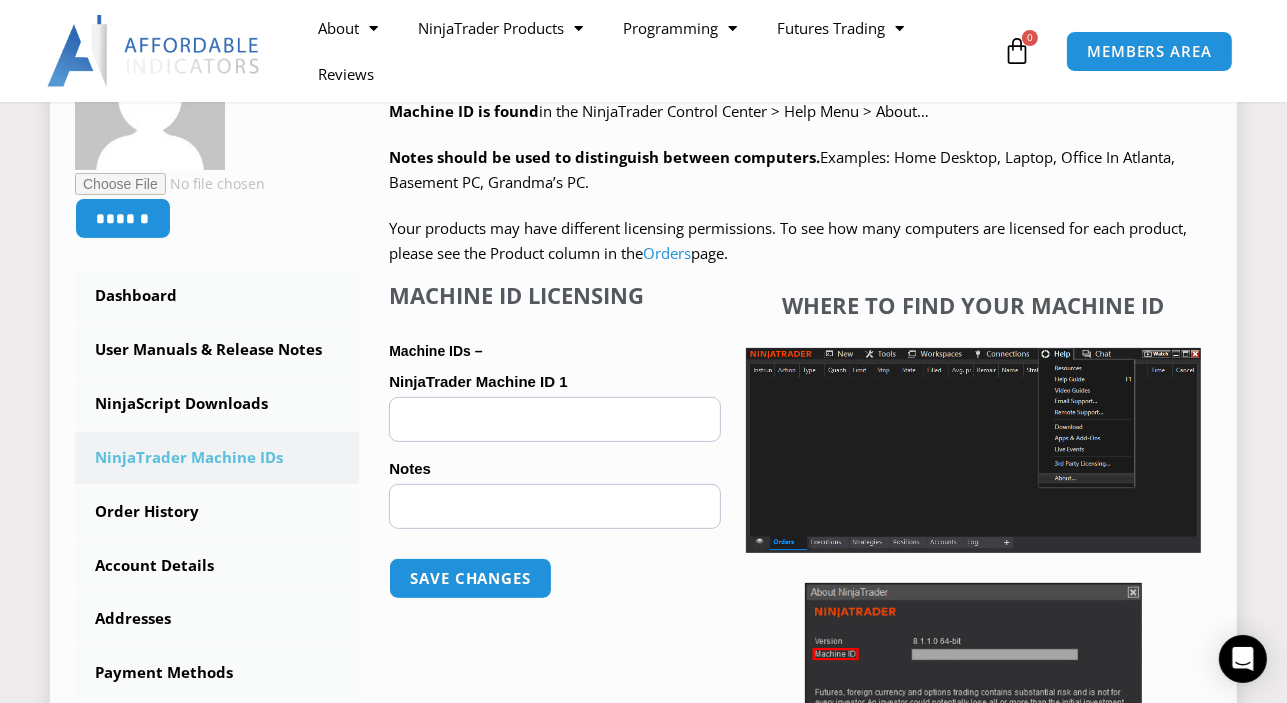 click on "NinjaTrader Machine ID 1  (optional)" at bounding box center (555, 419) 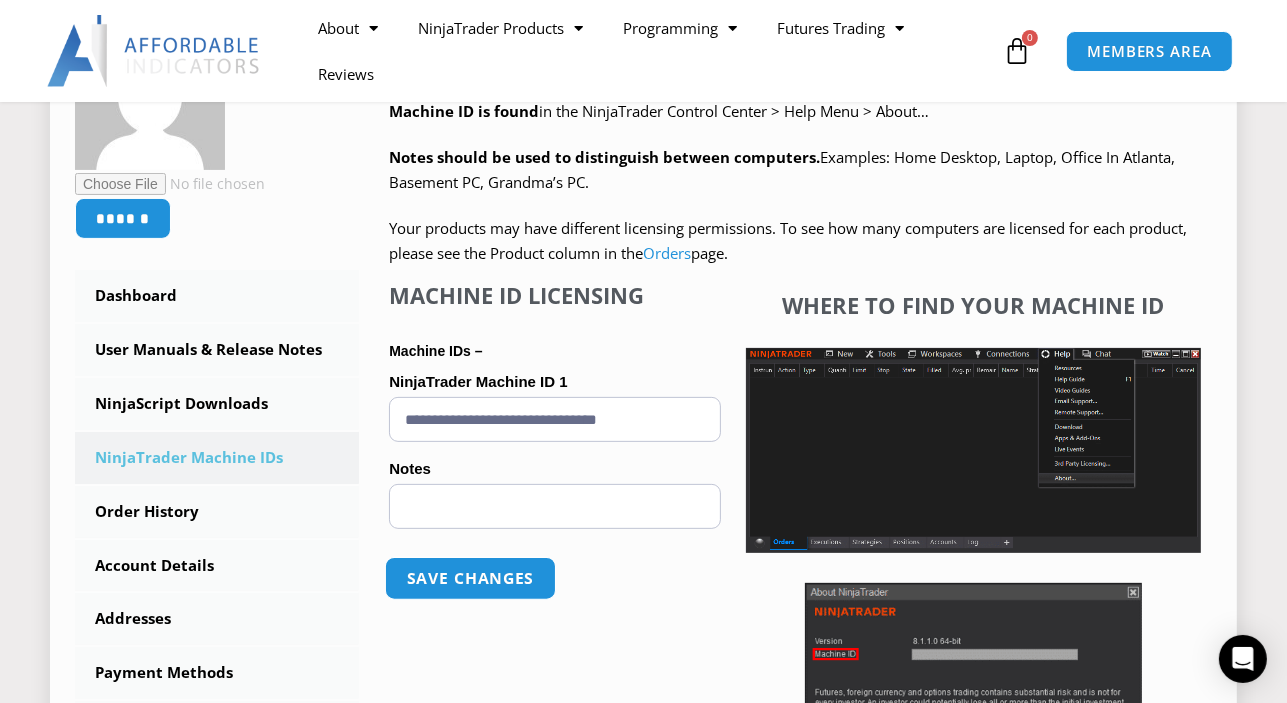 type on "**********" 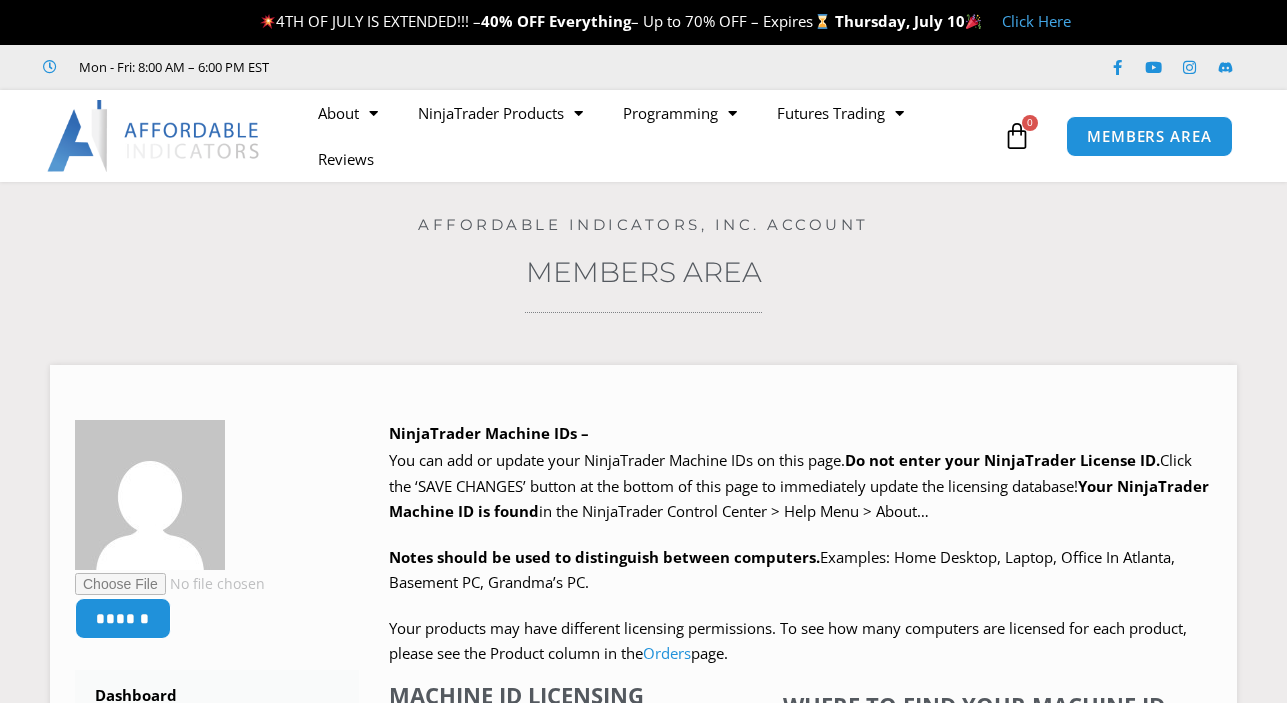 scroll, scrollTop: 0, scrollLeft: 0, axis: both 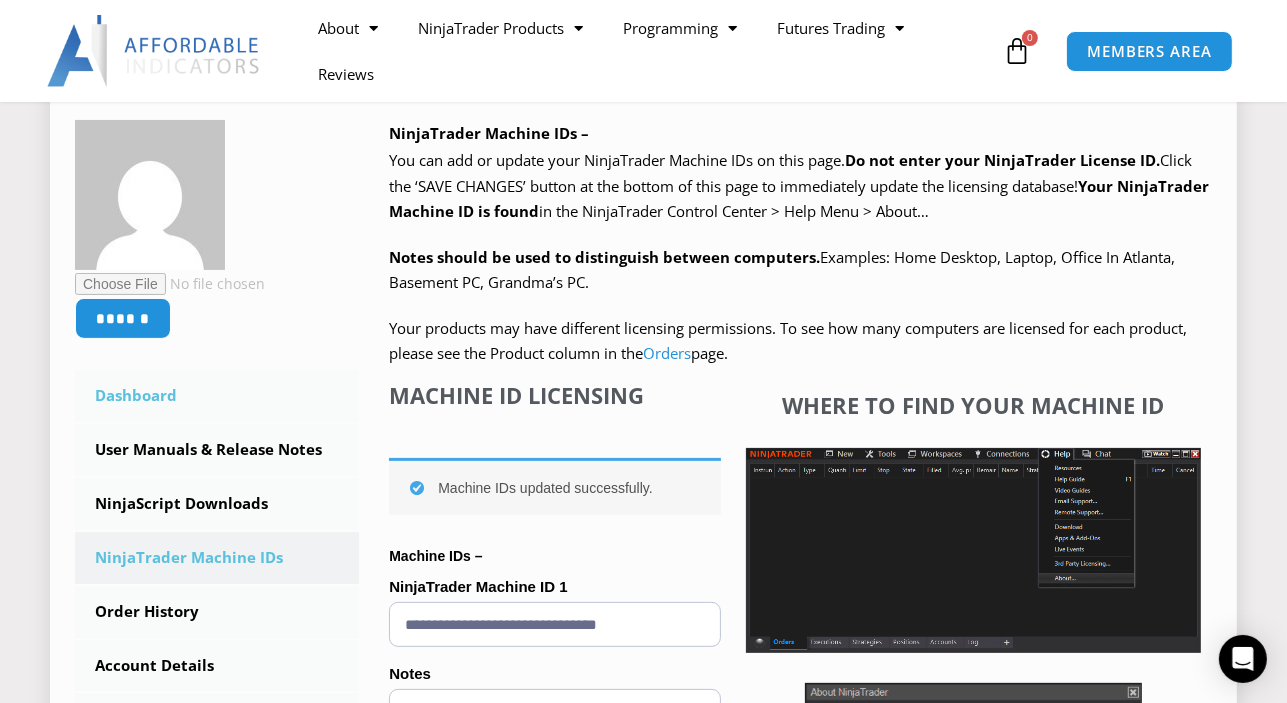 click on "Dashboard" at bounding box center (217, 396) 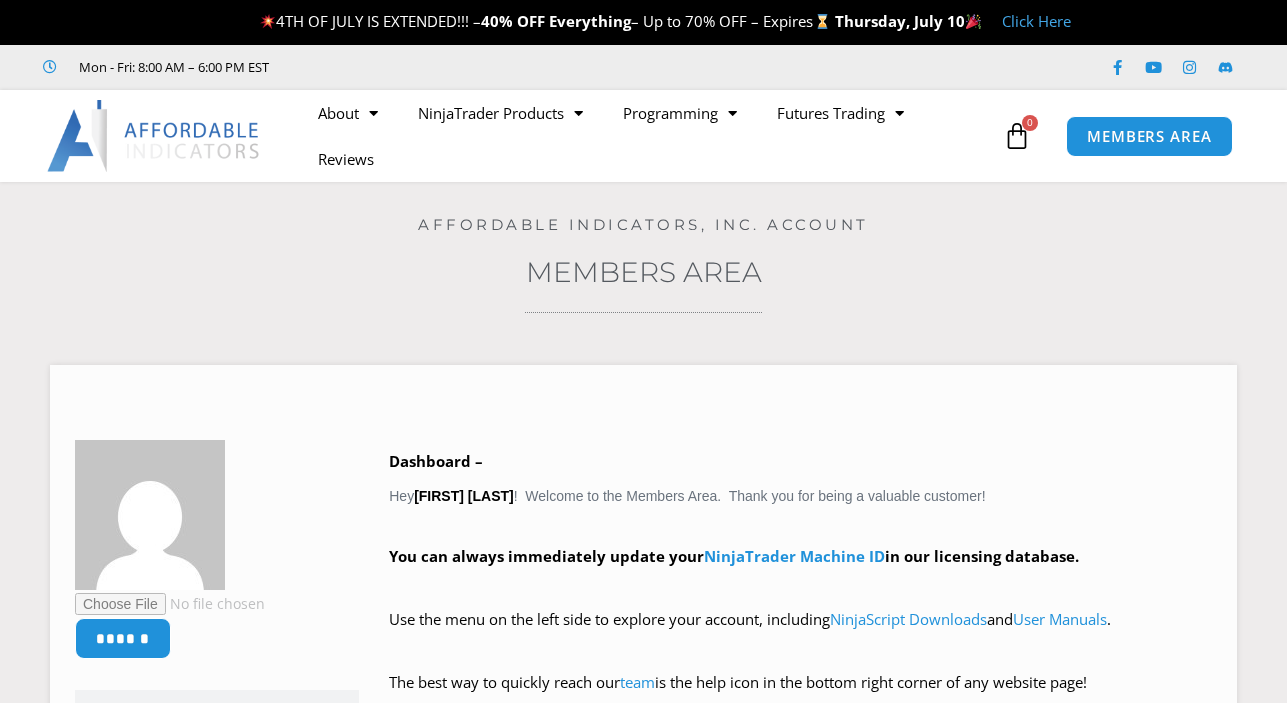scroll, scrollTop: 0, scrollLeft: 0, axis: both 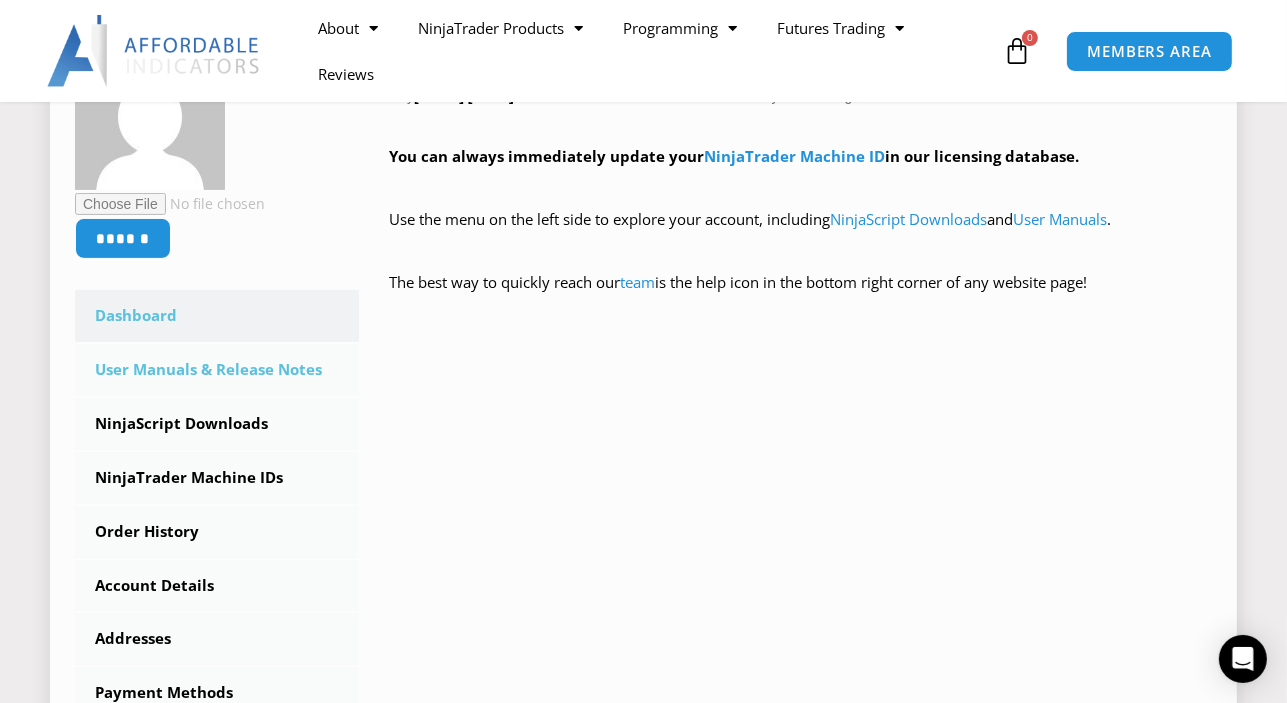 click on "User Manuals & Release Notes" at bounding box center [217, 370] 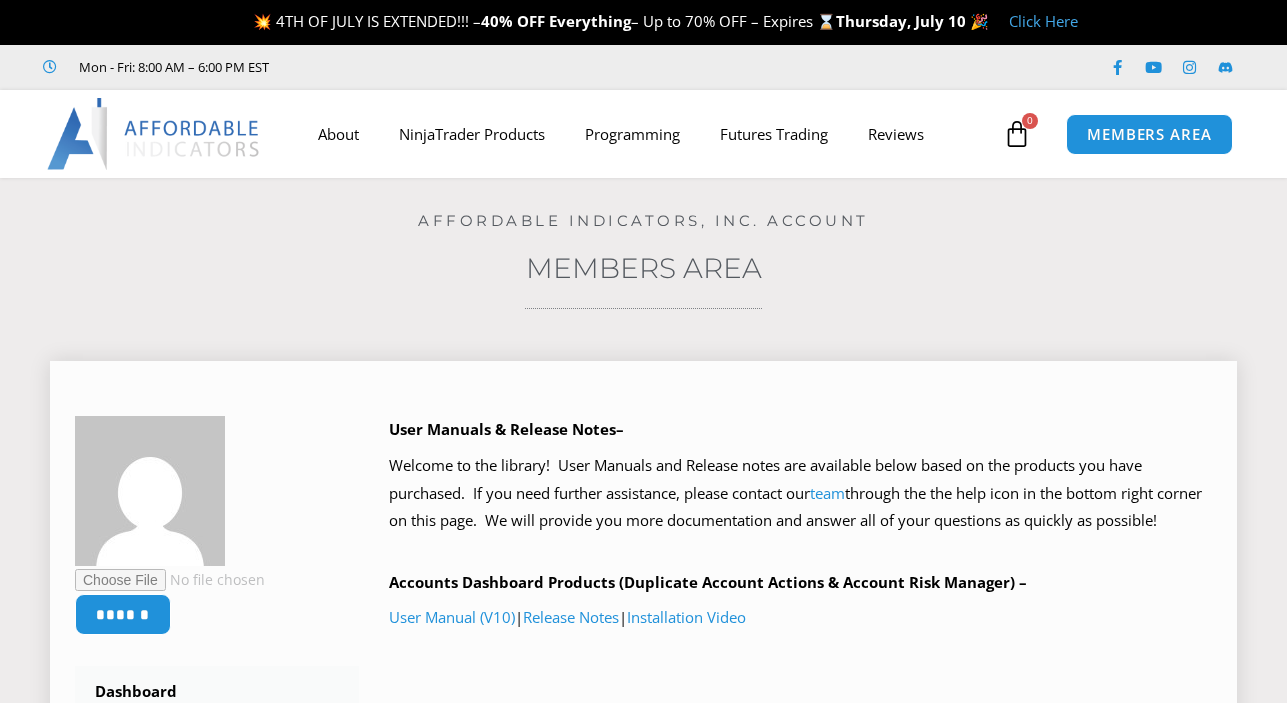 scroll, scrollTop: 200, scrollLeft: 0, axis: vertical 